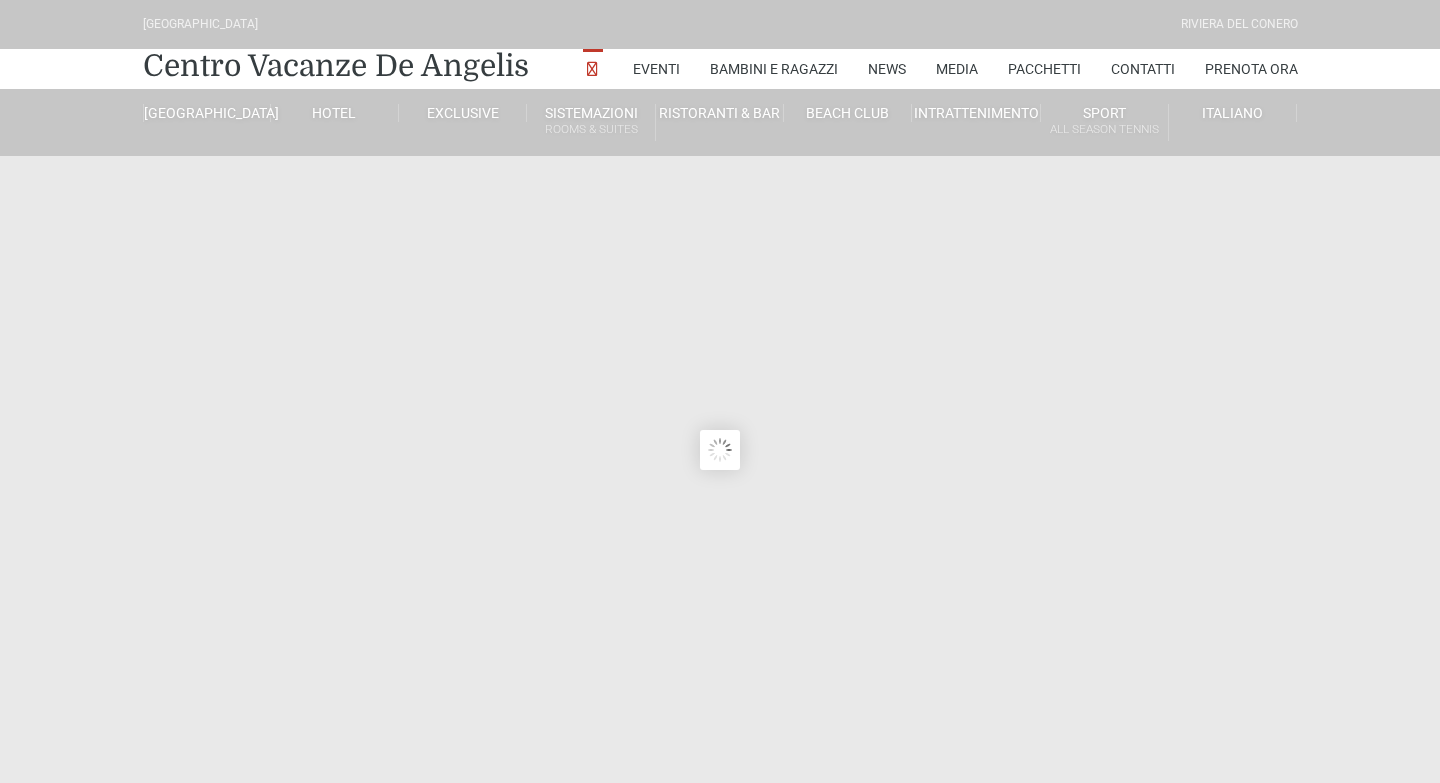 scroll, scrollTop: 0, scrollLeft: 0, axis: both 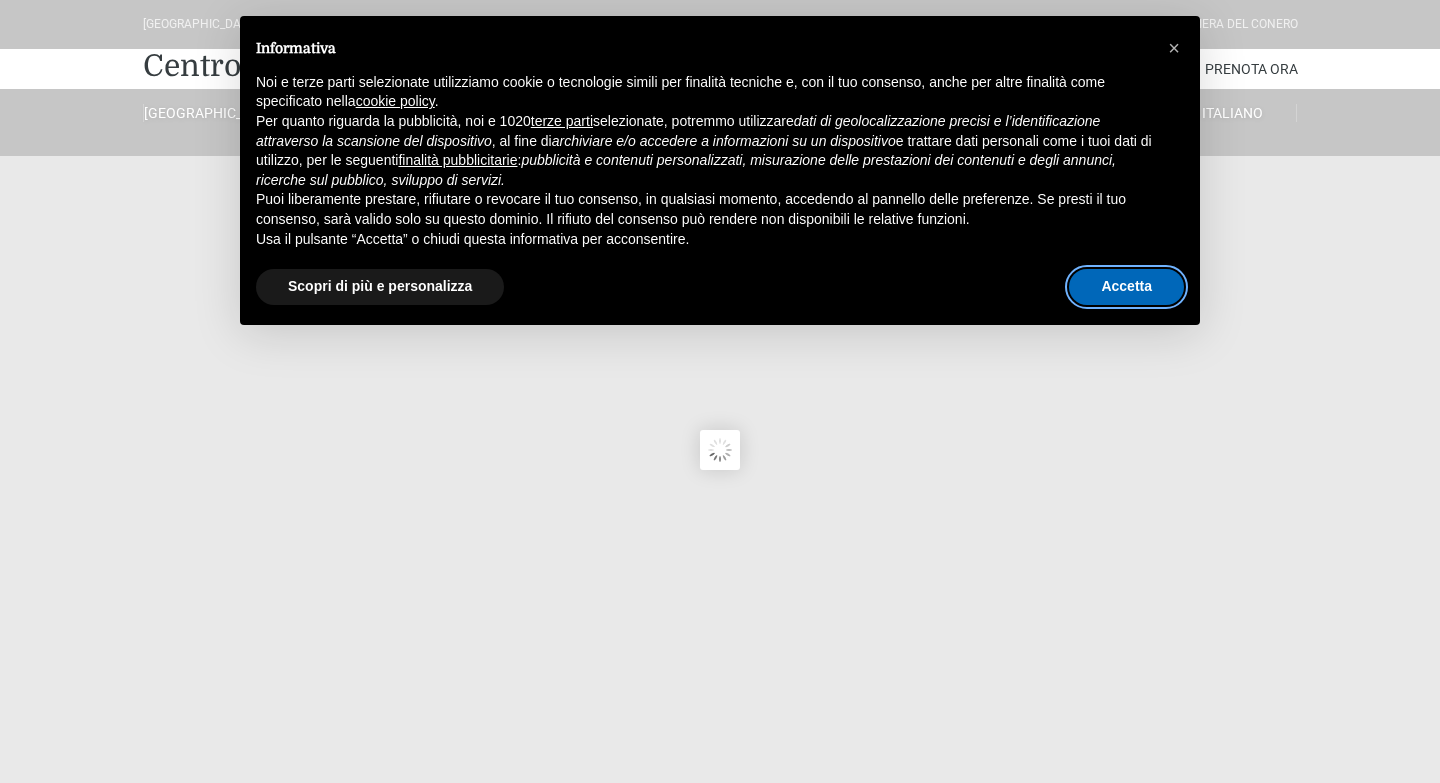 click on "Accetta" at bounding box center [1126, 287] 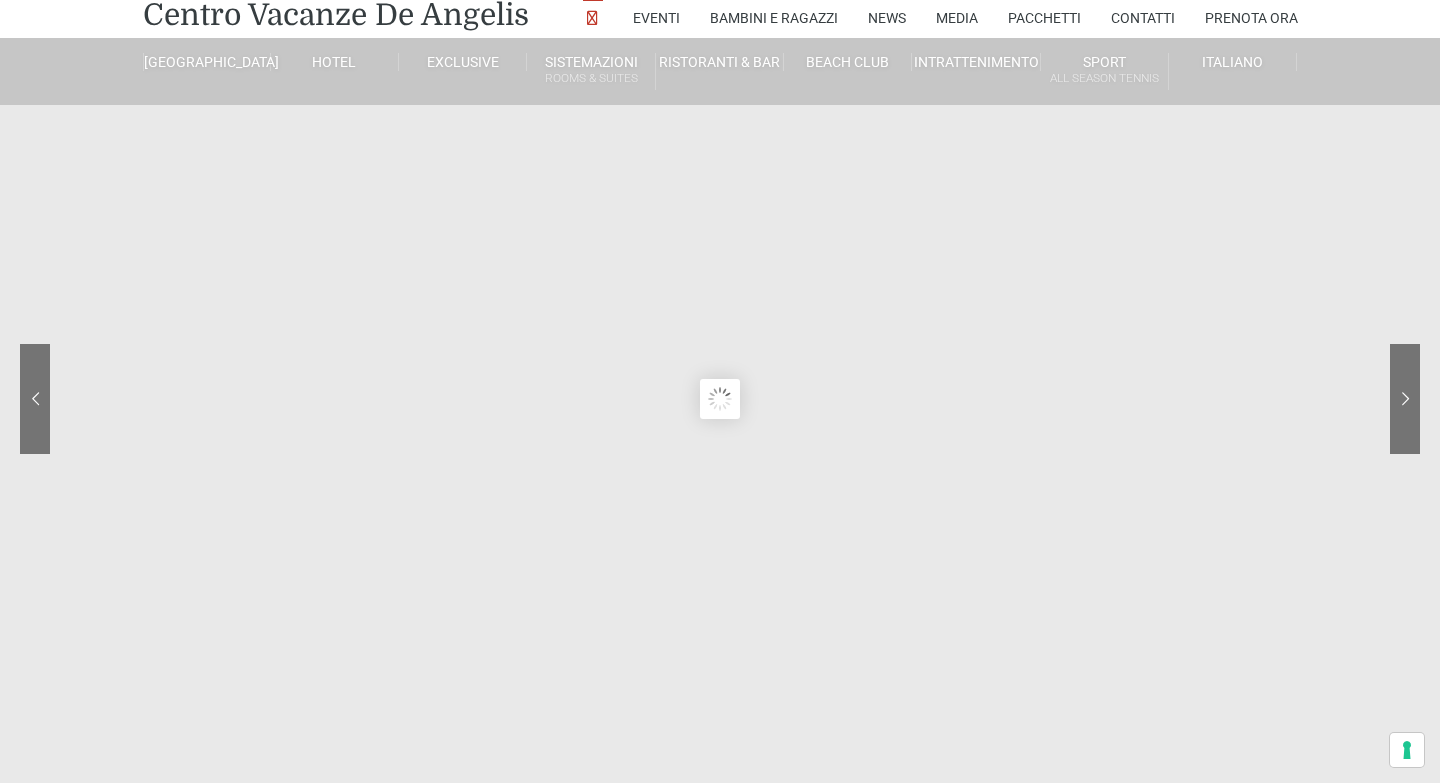 scroll, scrollTop: 59, scrollLeft: 0, axis: vertical 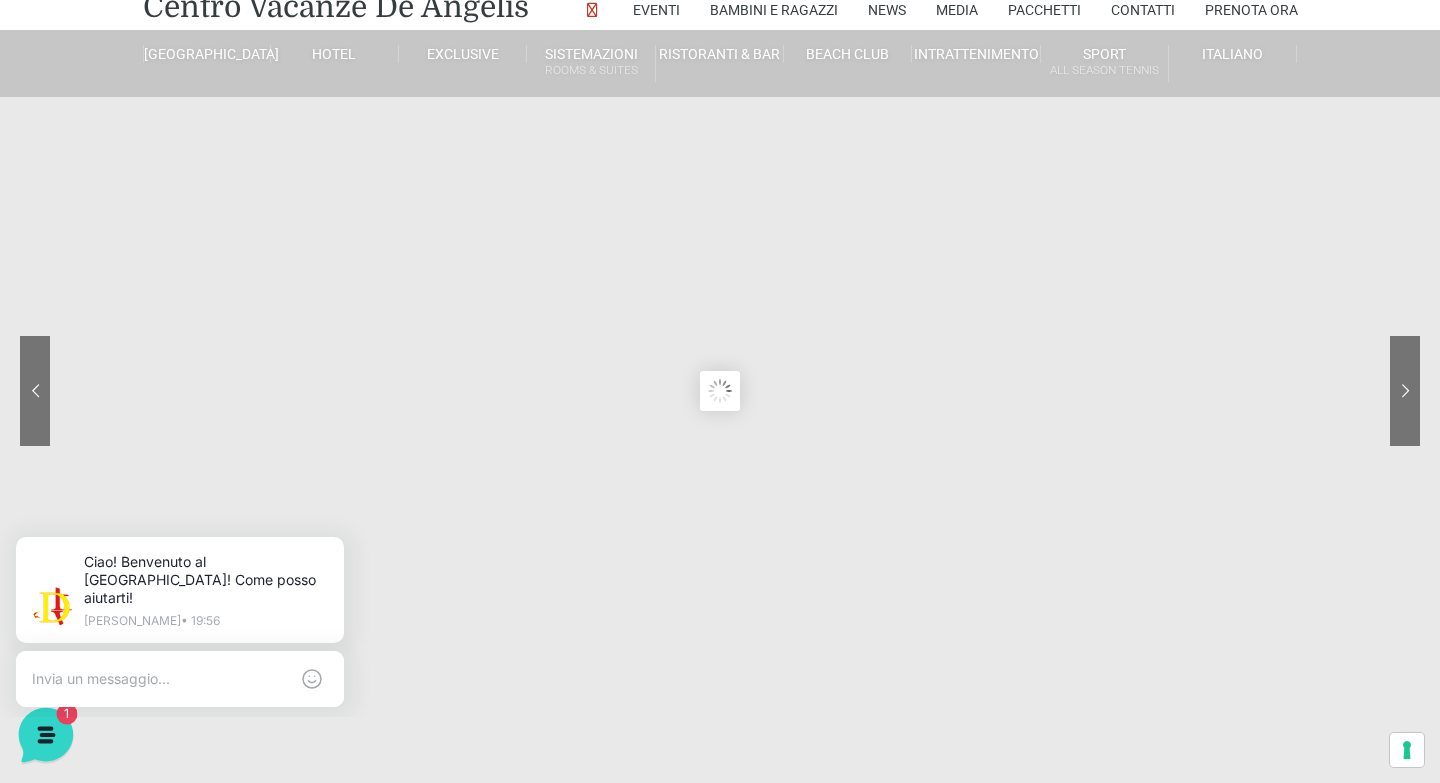 click 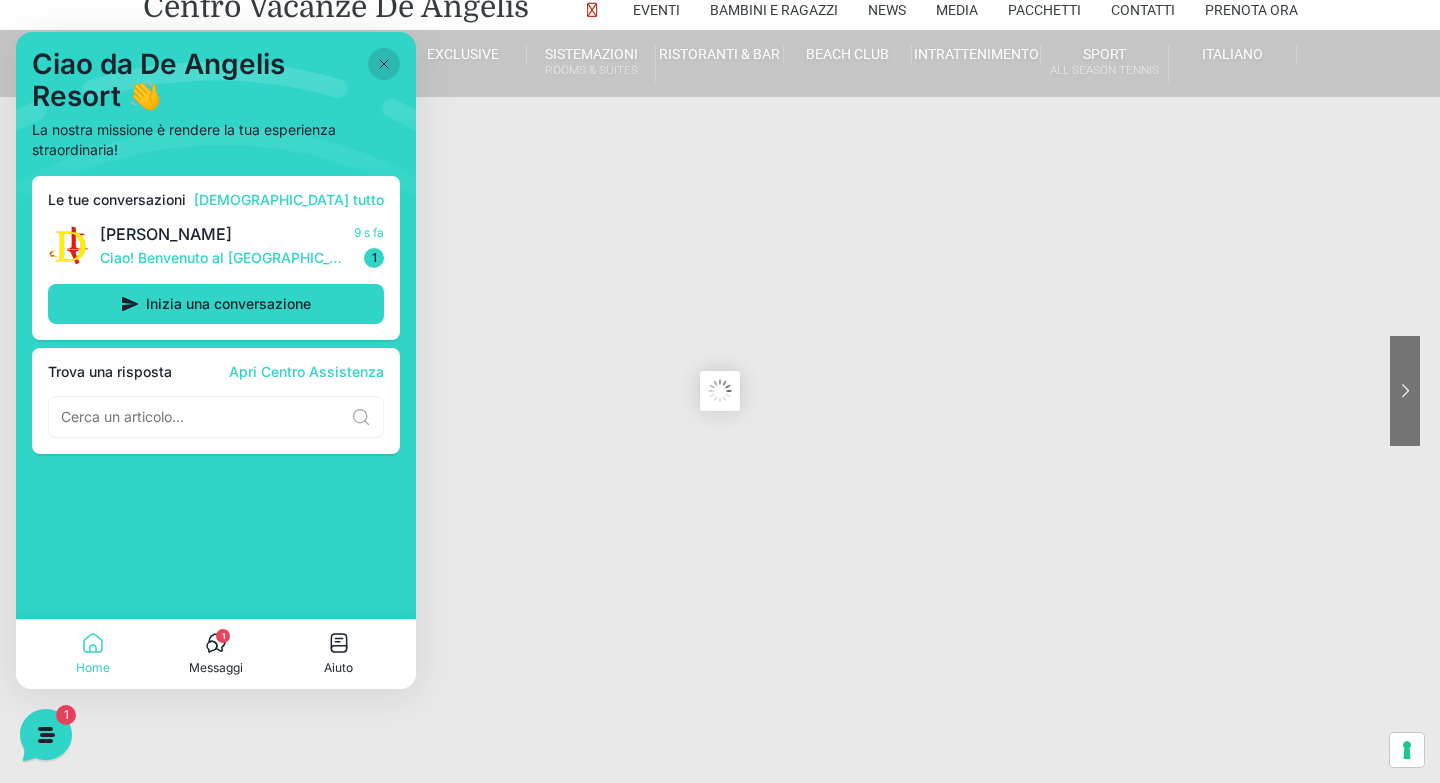 click at bounding box center (202, 417) 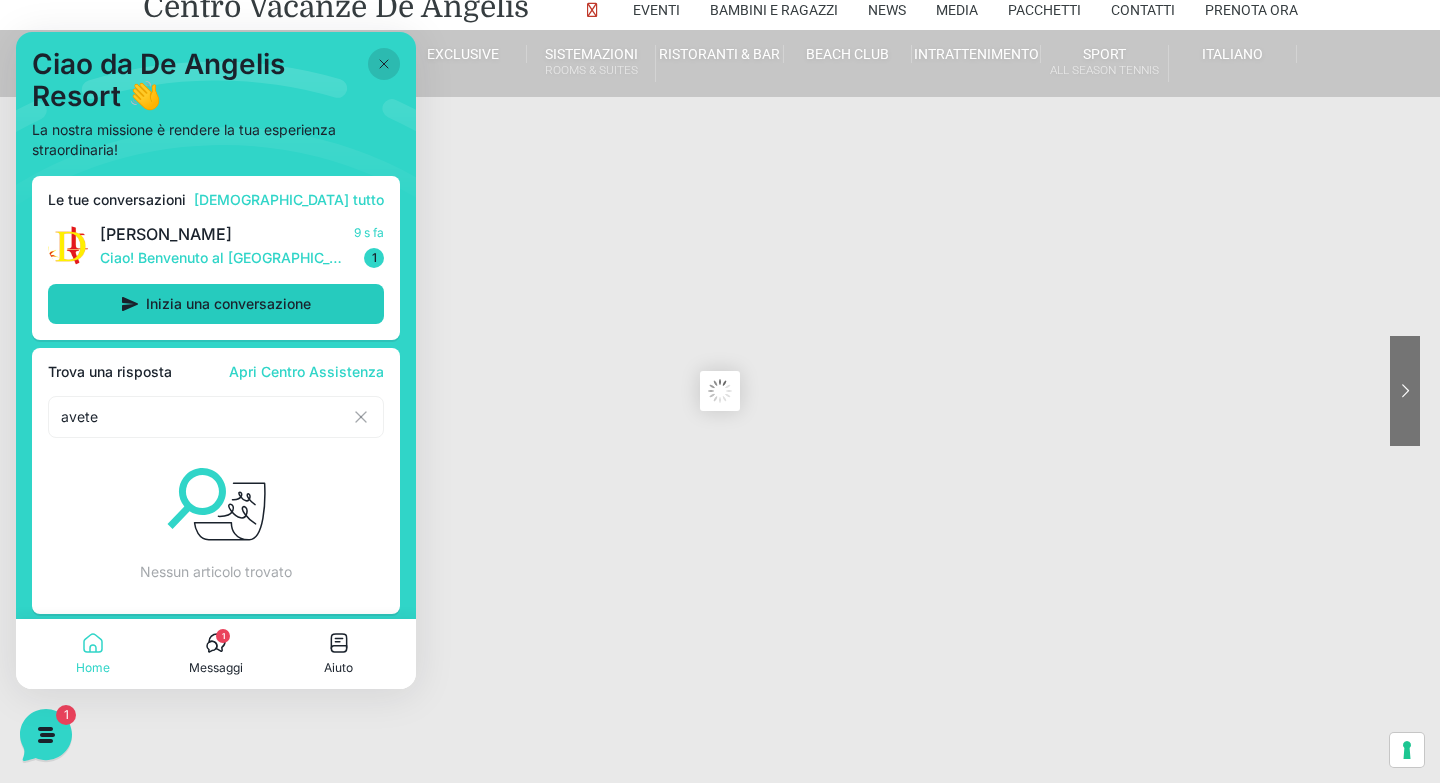 type on "avete" 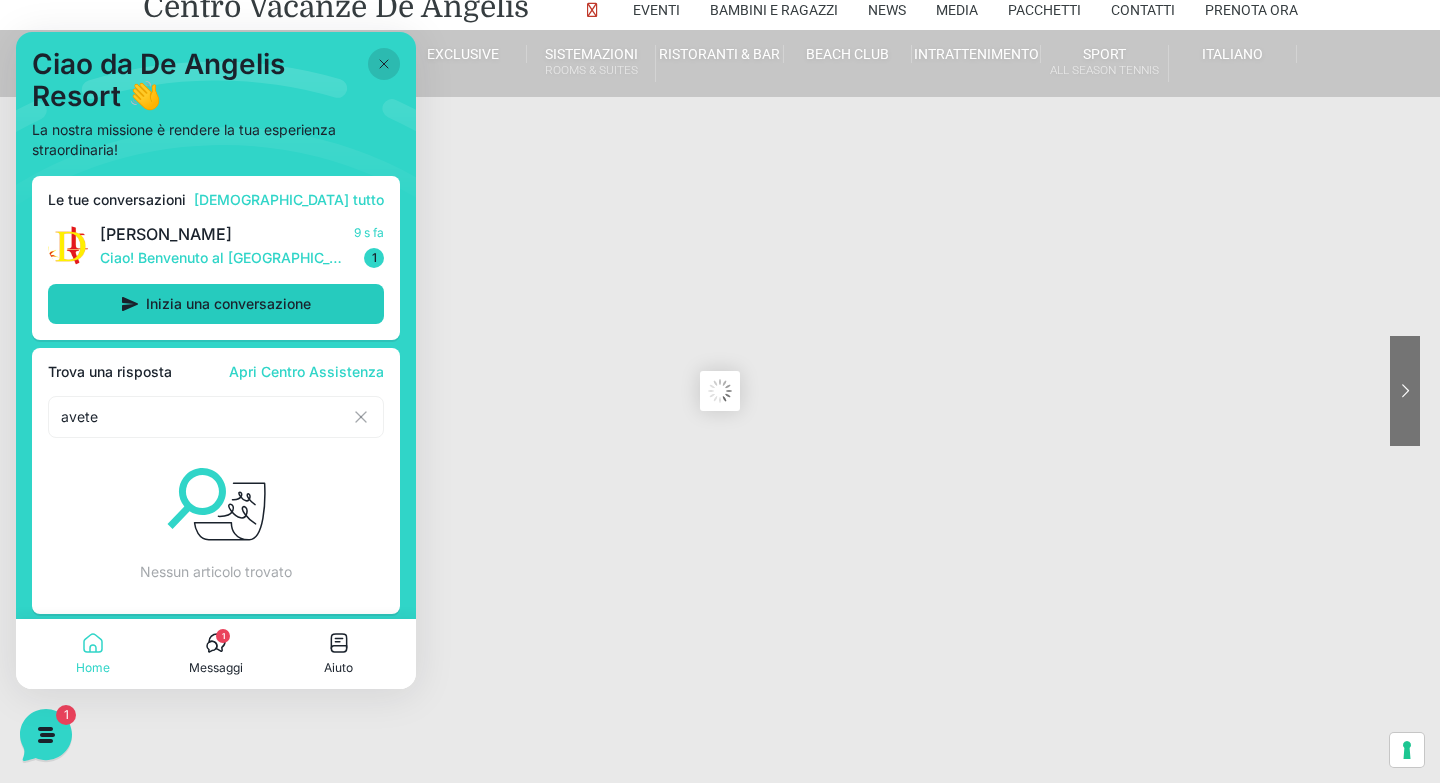 click on "Inizia una conversazione" at bounding box center (216, 304) 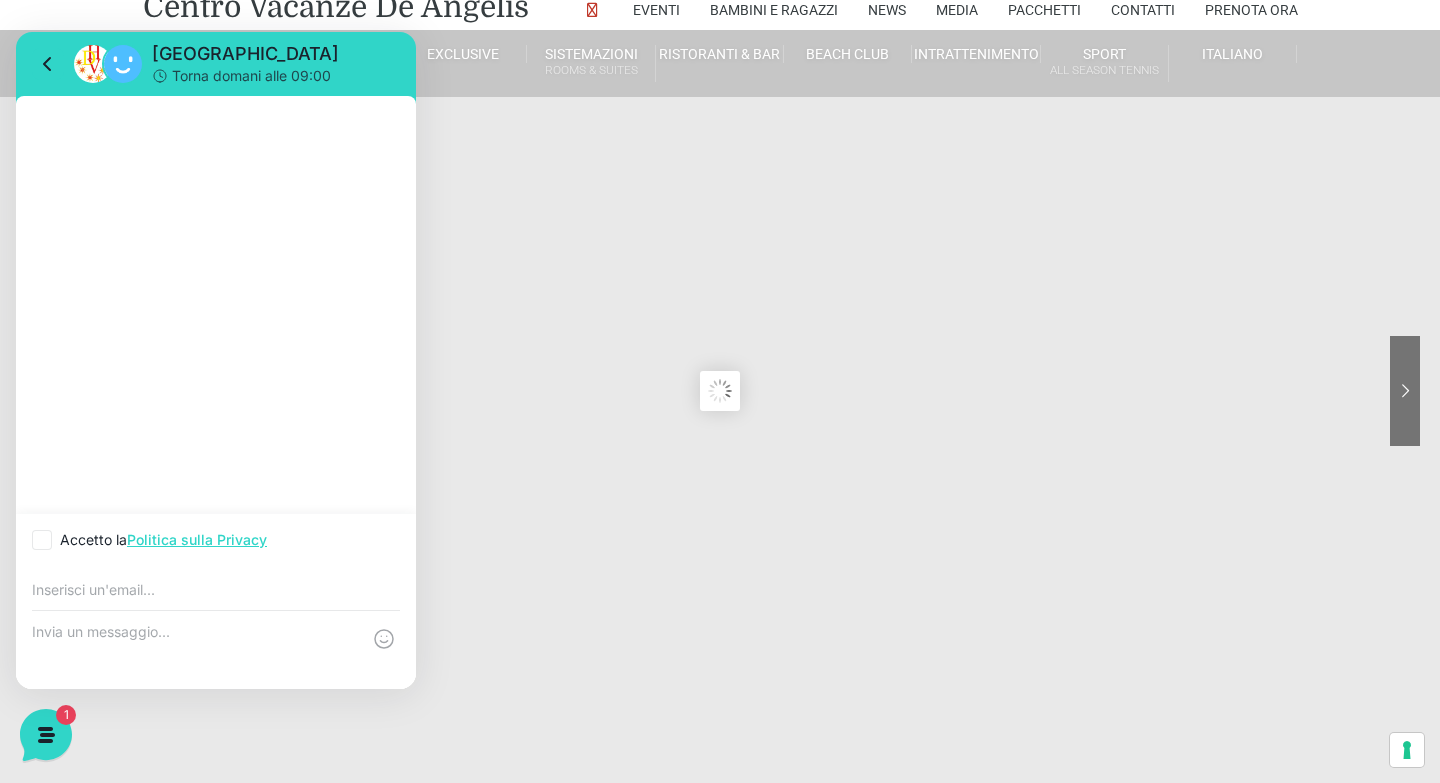 click at bounding box center [216, 305] 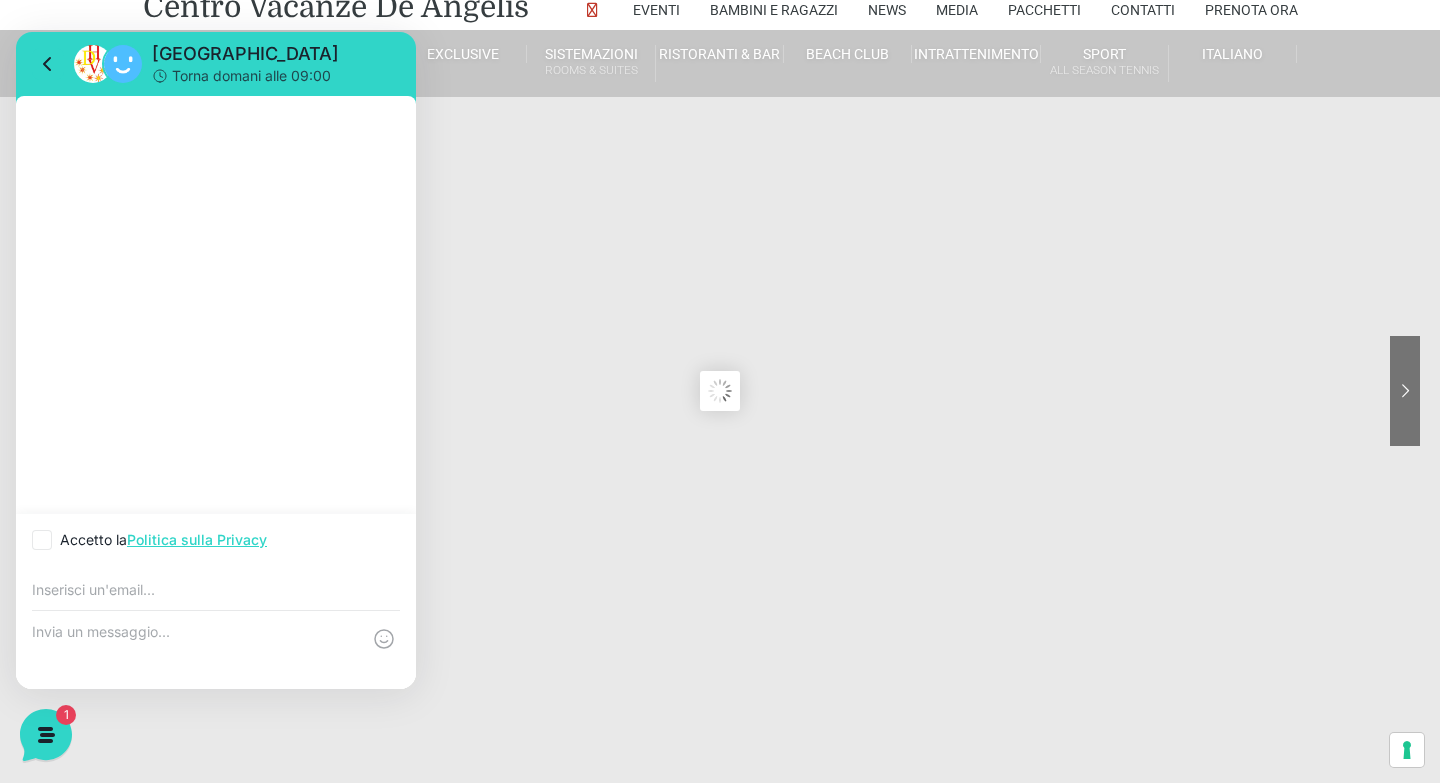 click 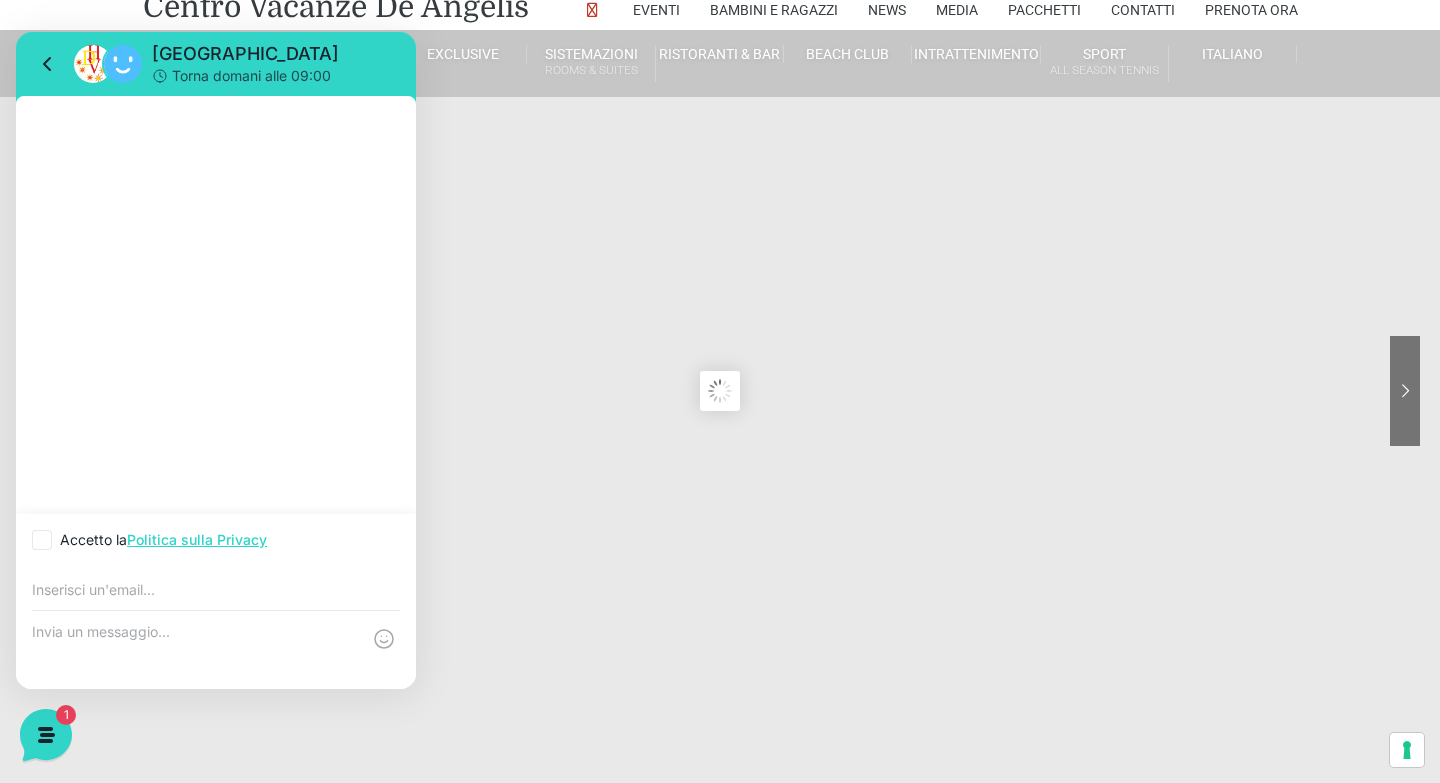 click on "Accetto la  Politica sulla Privacy" at bounding box center [38, 540] 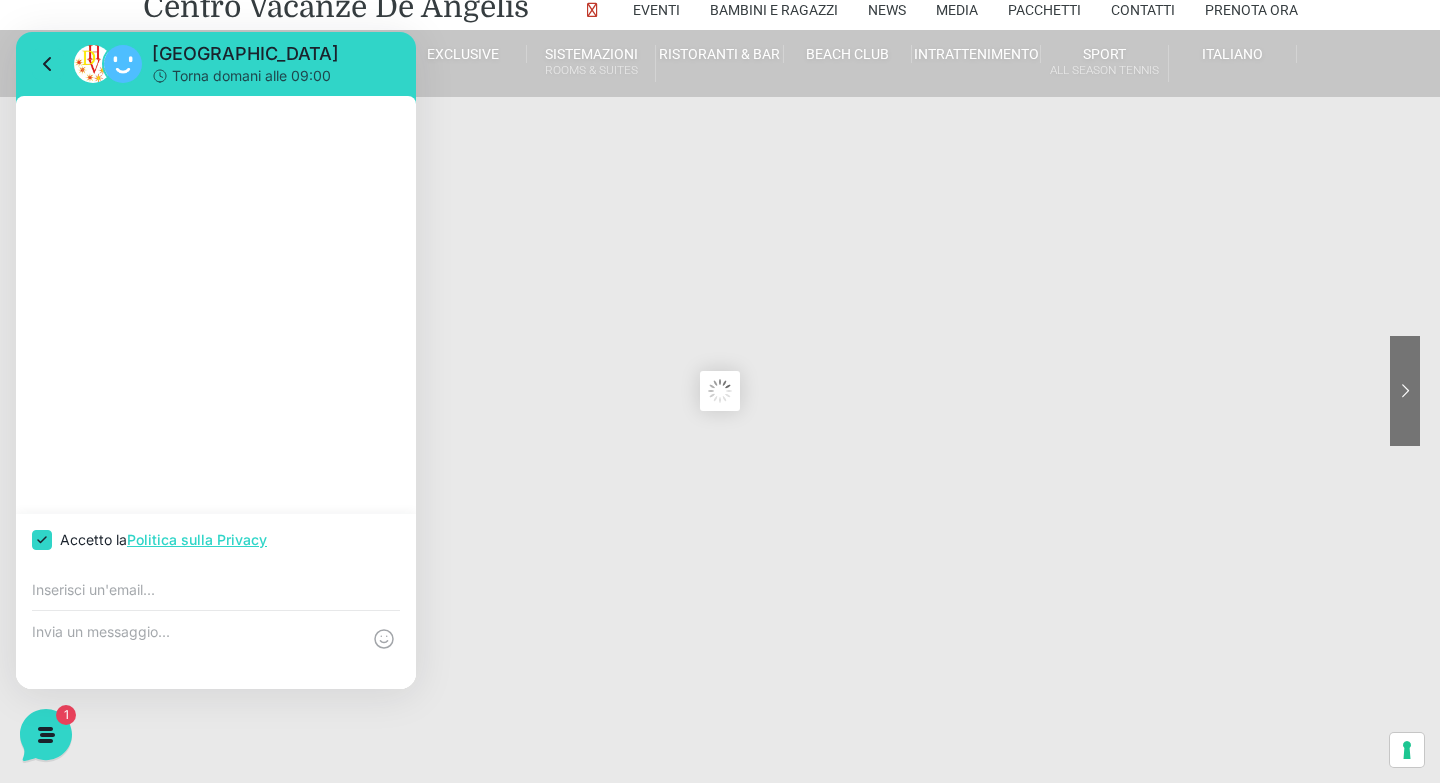 checkbox on "true" 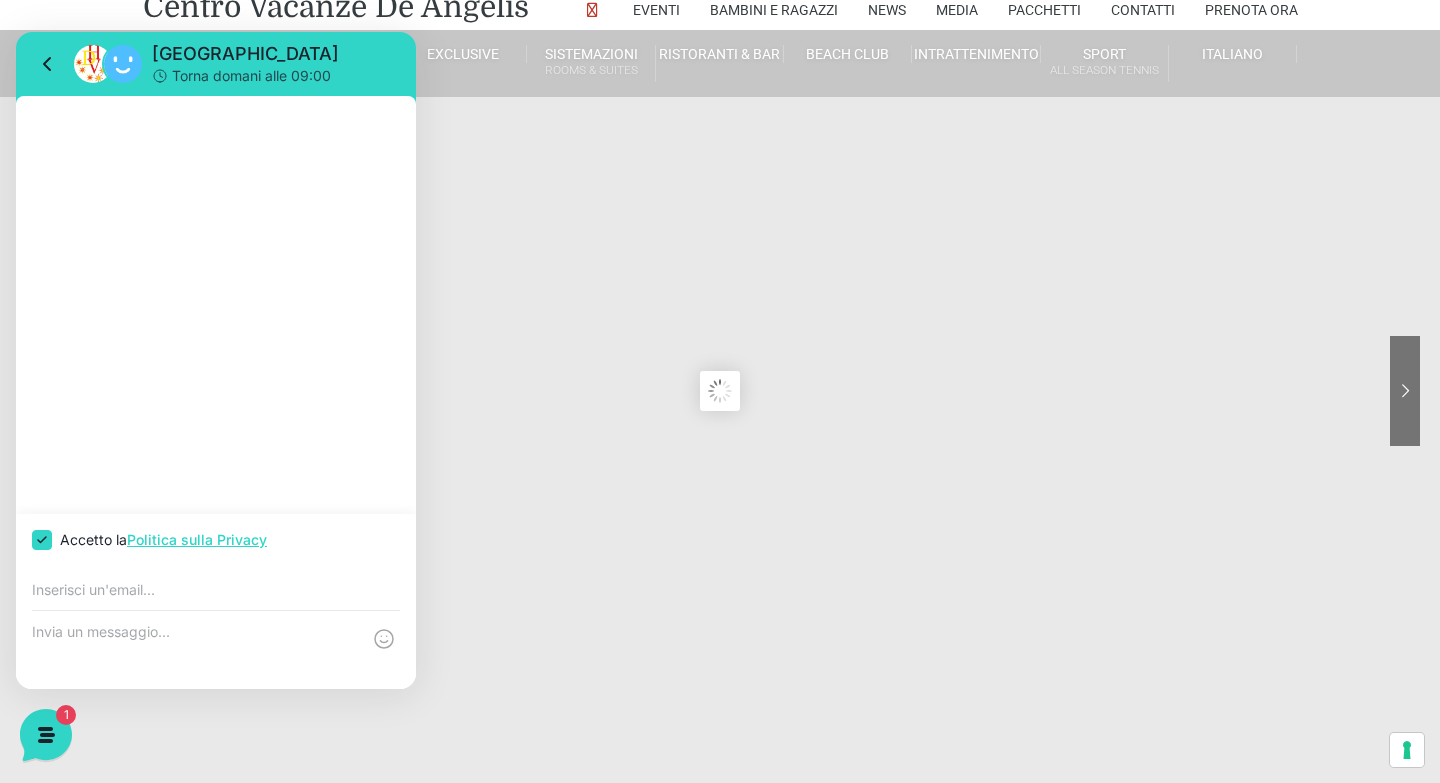 click at bounding box center [216, 305] 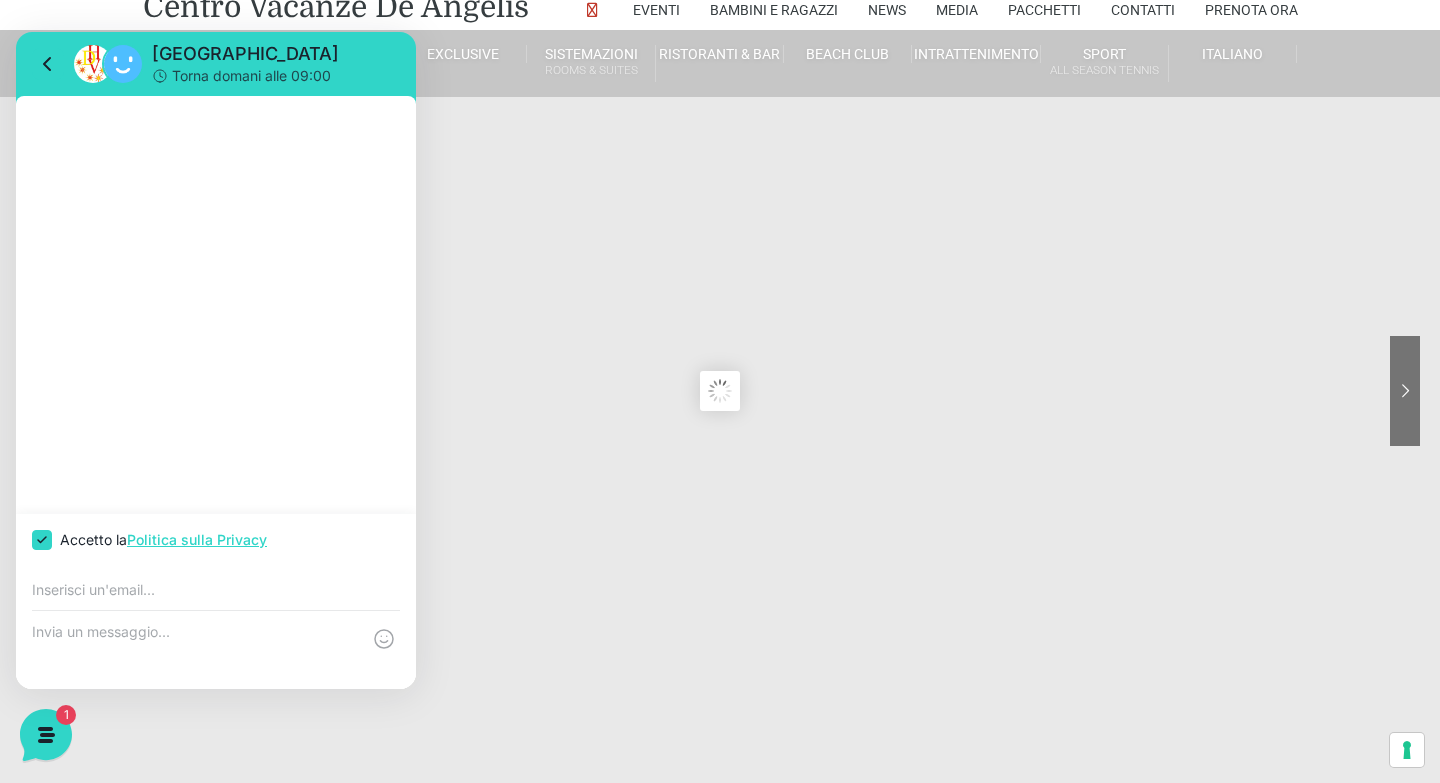 click at bounding box center (196, 650) 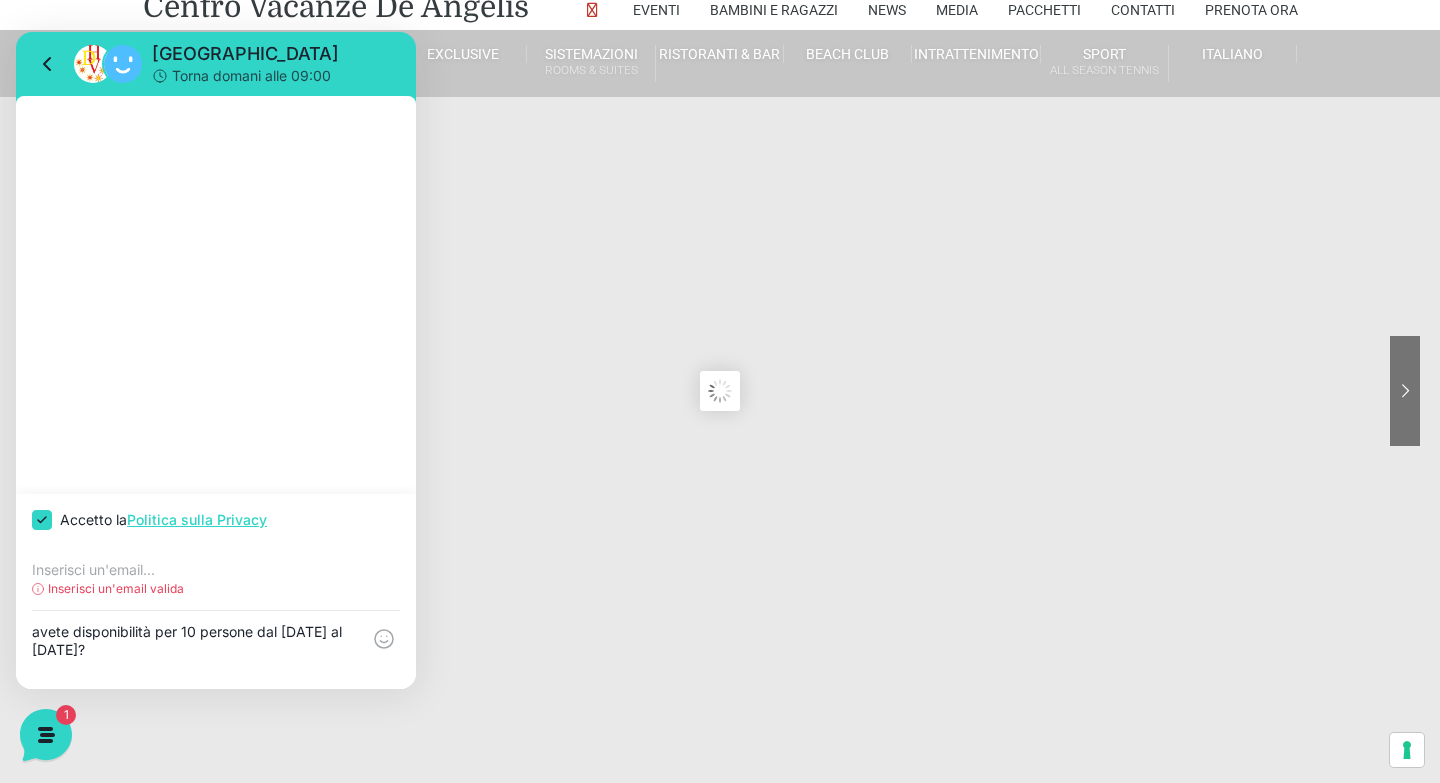 type on "avete disponibilità per 10 persone dal [DATE] al [DATE]?" 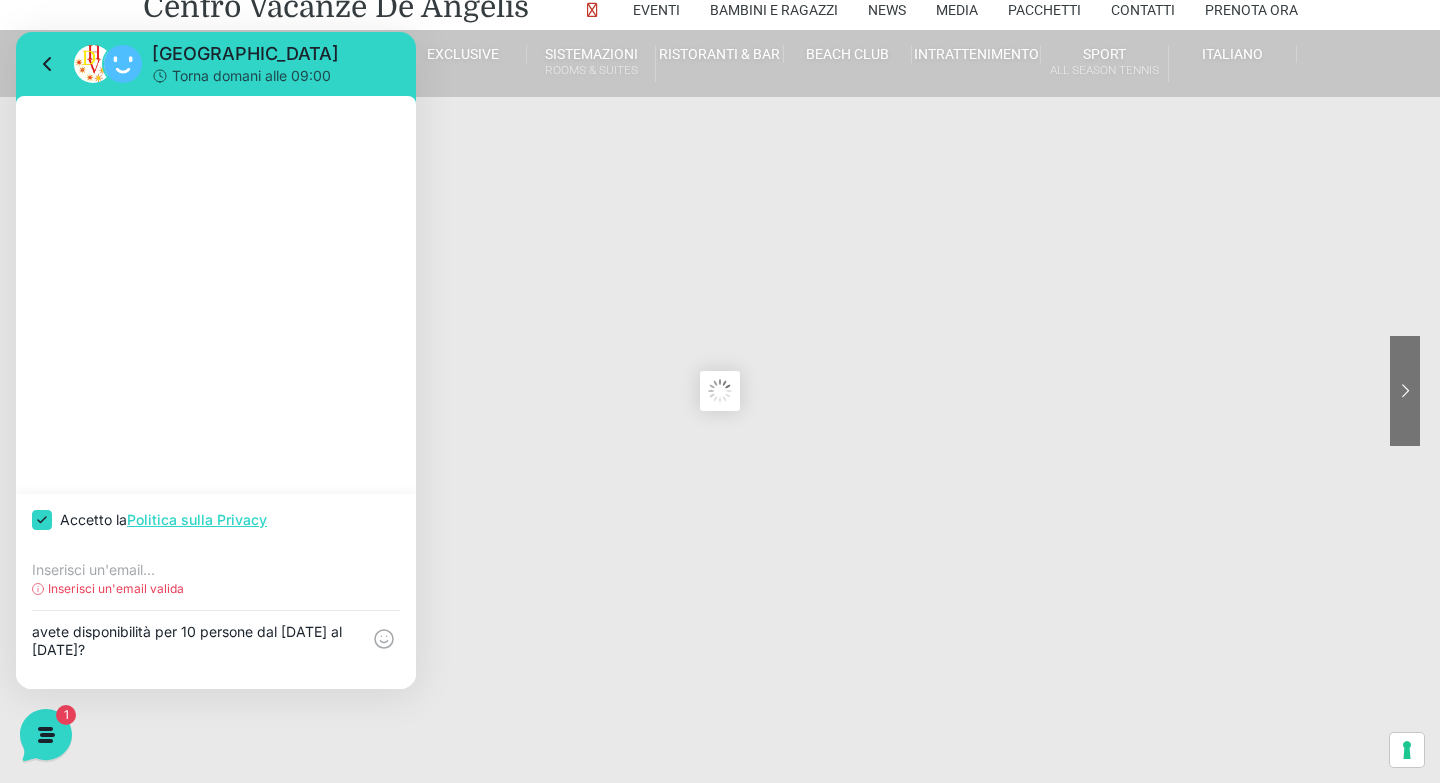 click on "Inserisci un'email valida" at bounding box center (116, 589) 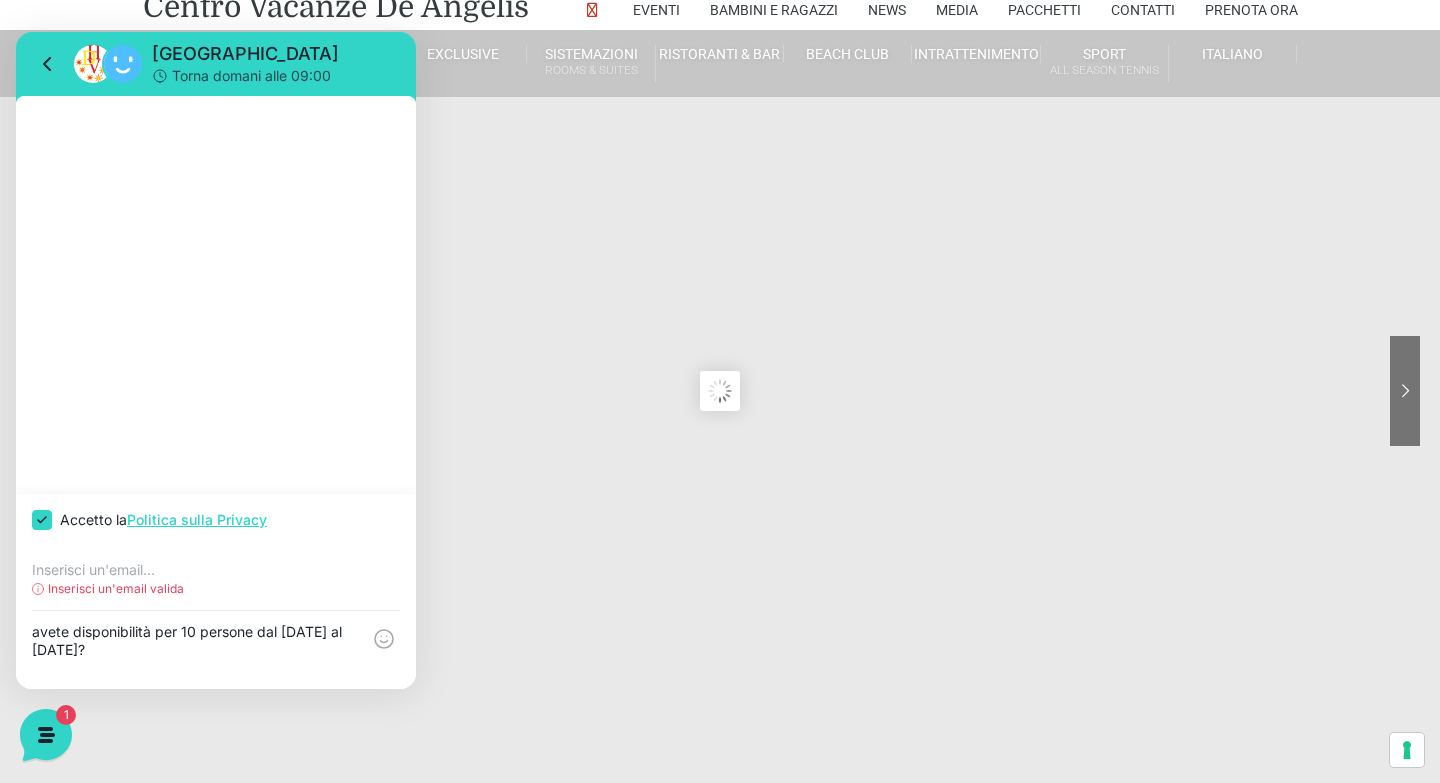 click at bounding box center (216, 570) 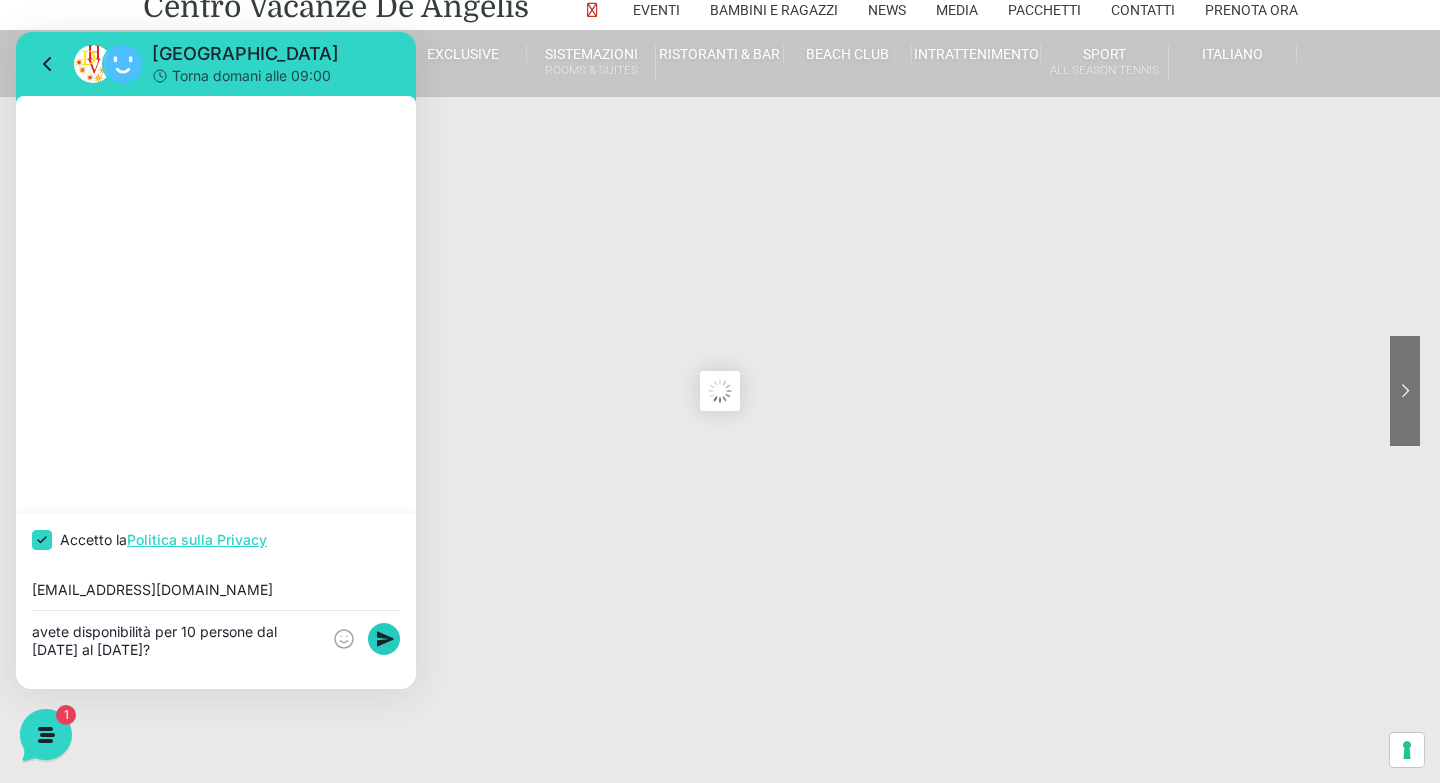 type on "giovannigori.gori@gmail.com" 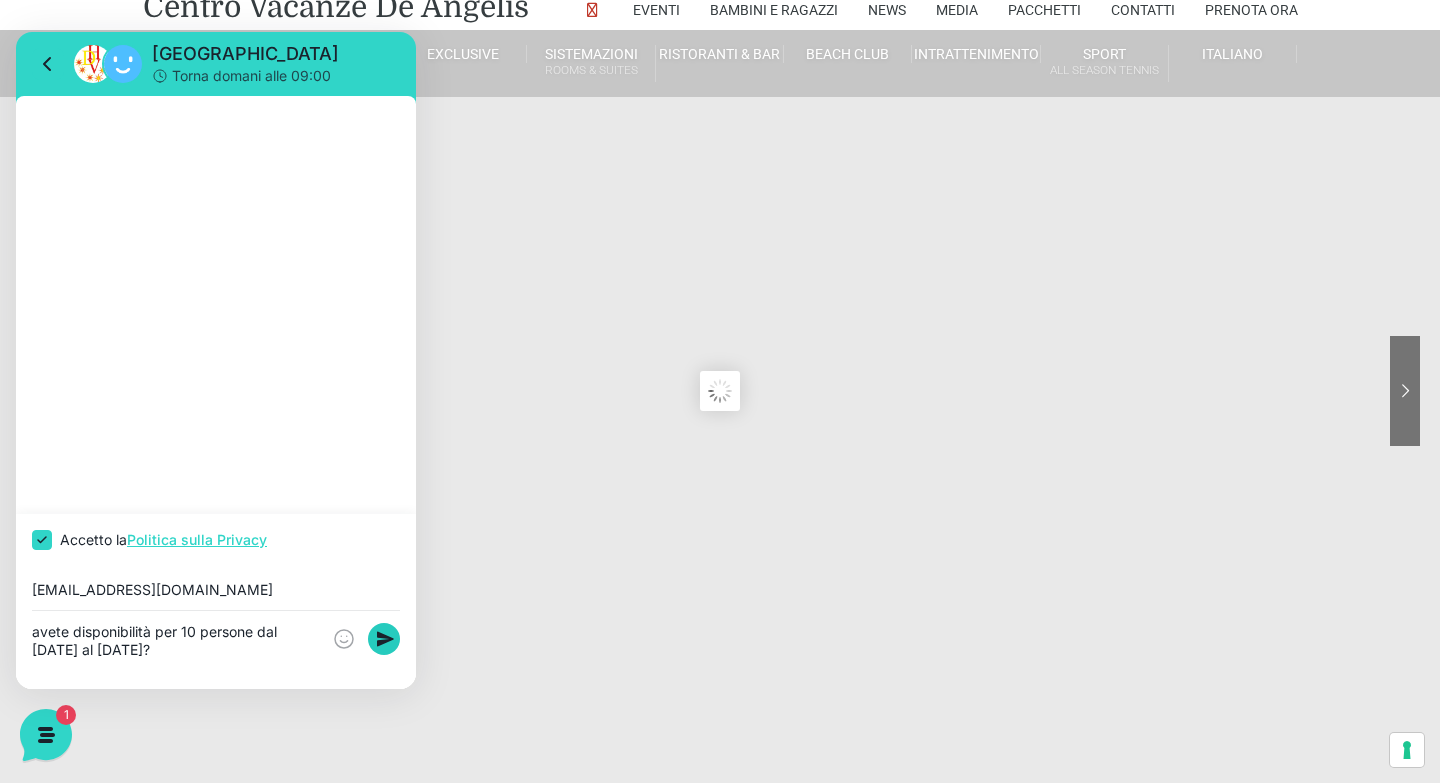 click 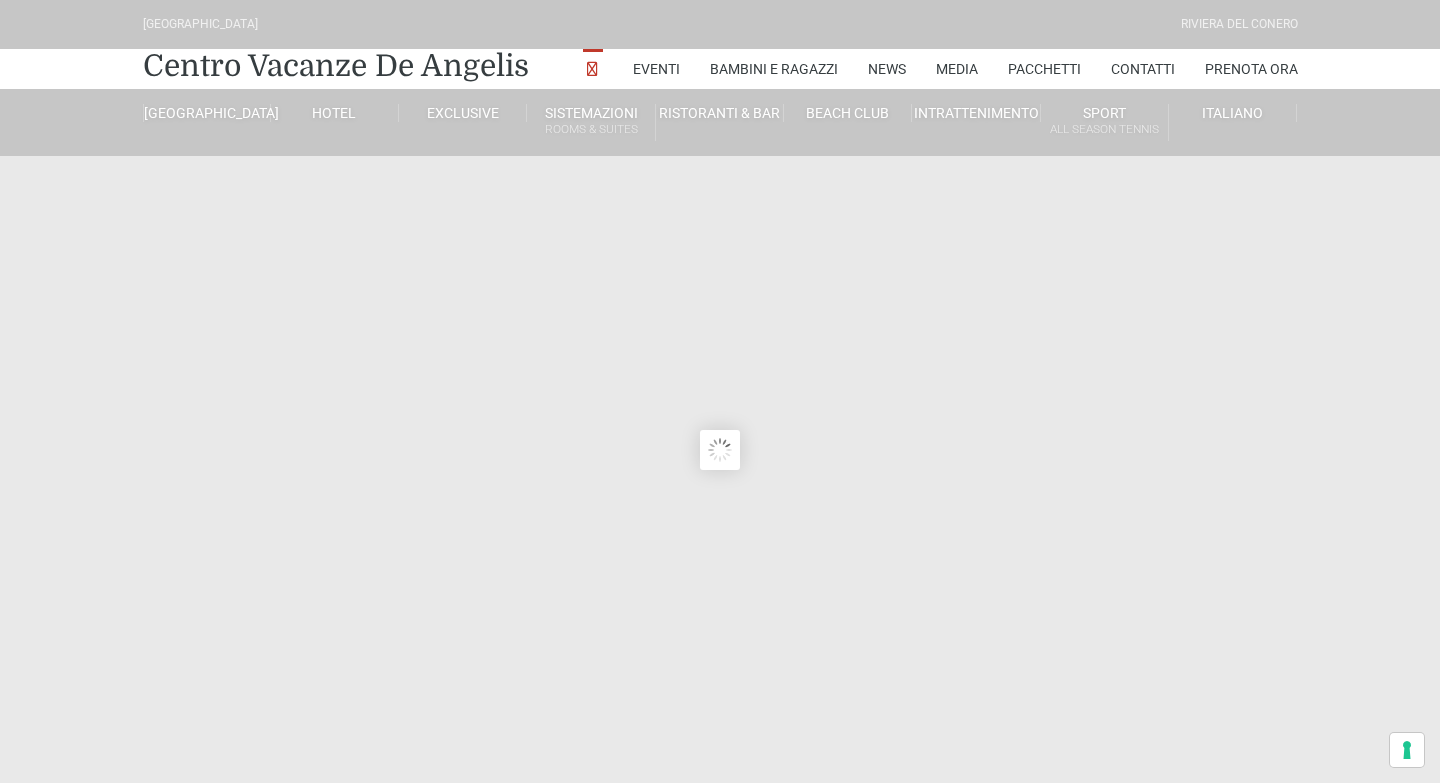 scroll, scrollTop: 56, scrollLeft: 0, axis: vertical 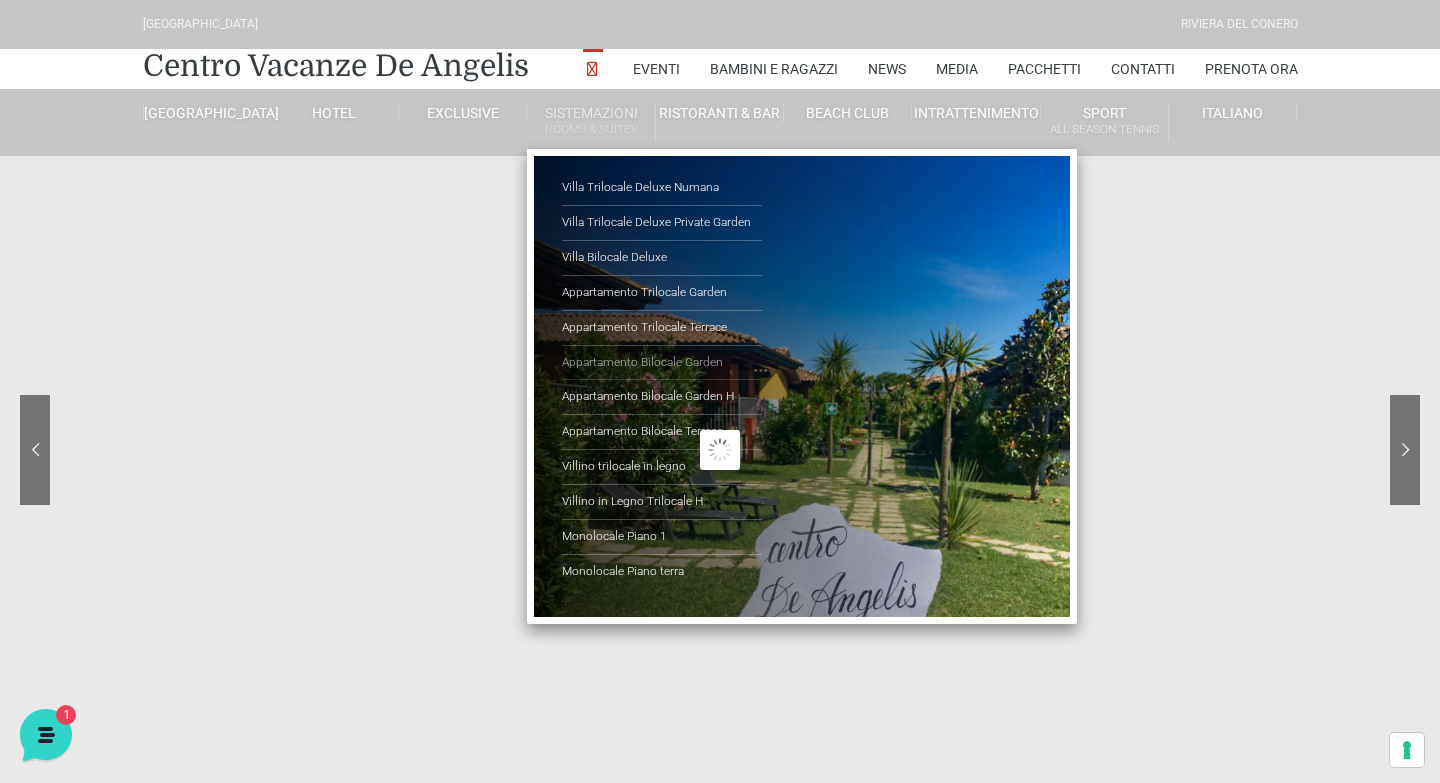 click on "Appartamento Bilocale Garden" at bounding box center [662, 363] 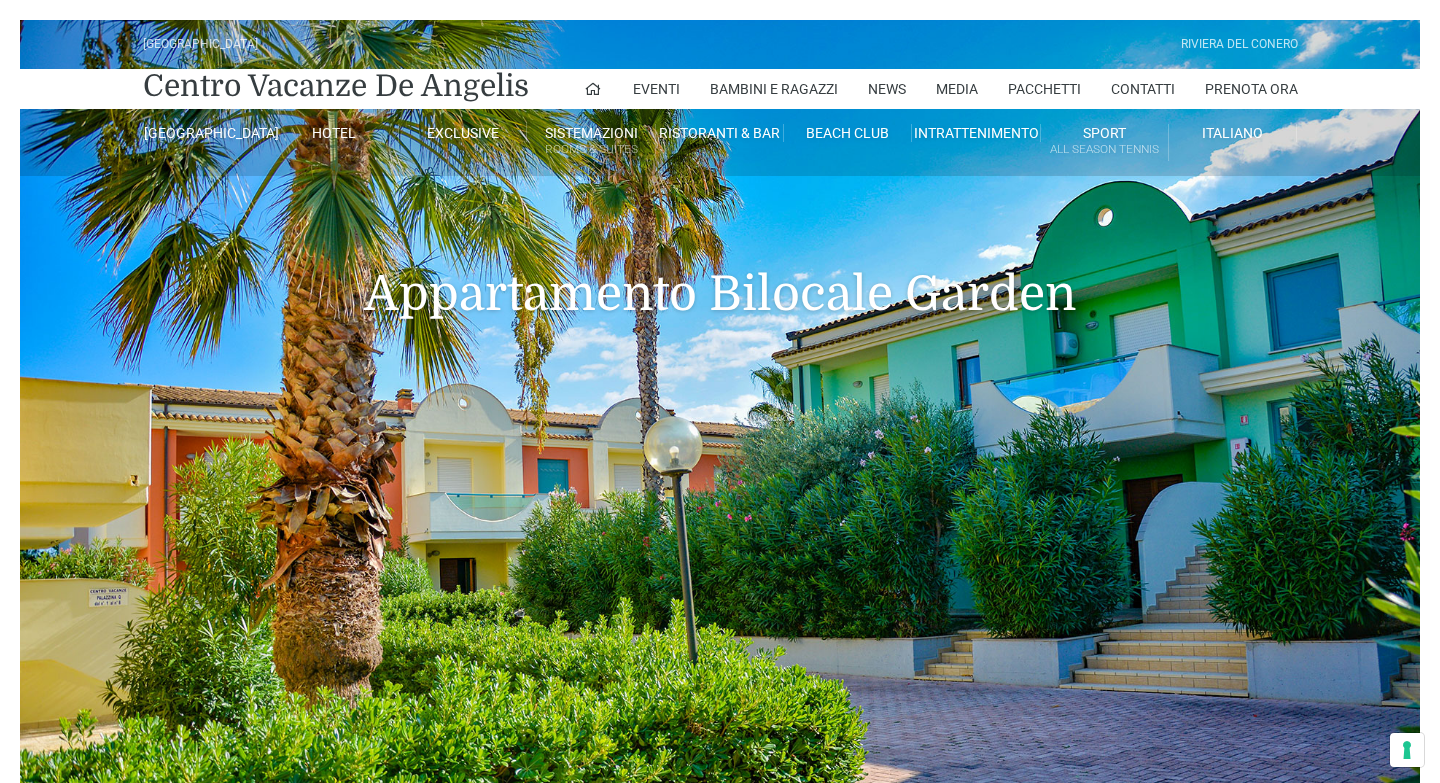scroll, scrollTop: 0, scrollLeft: 0, axis: both 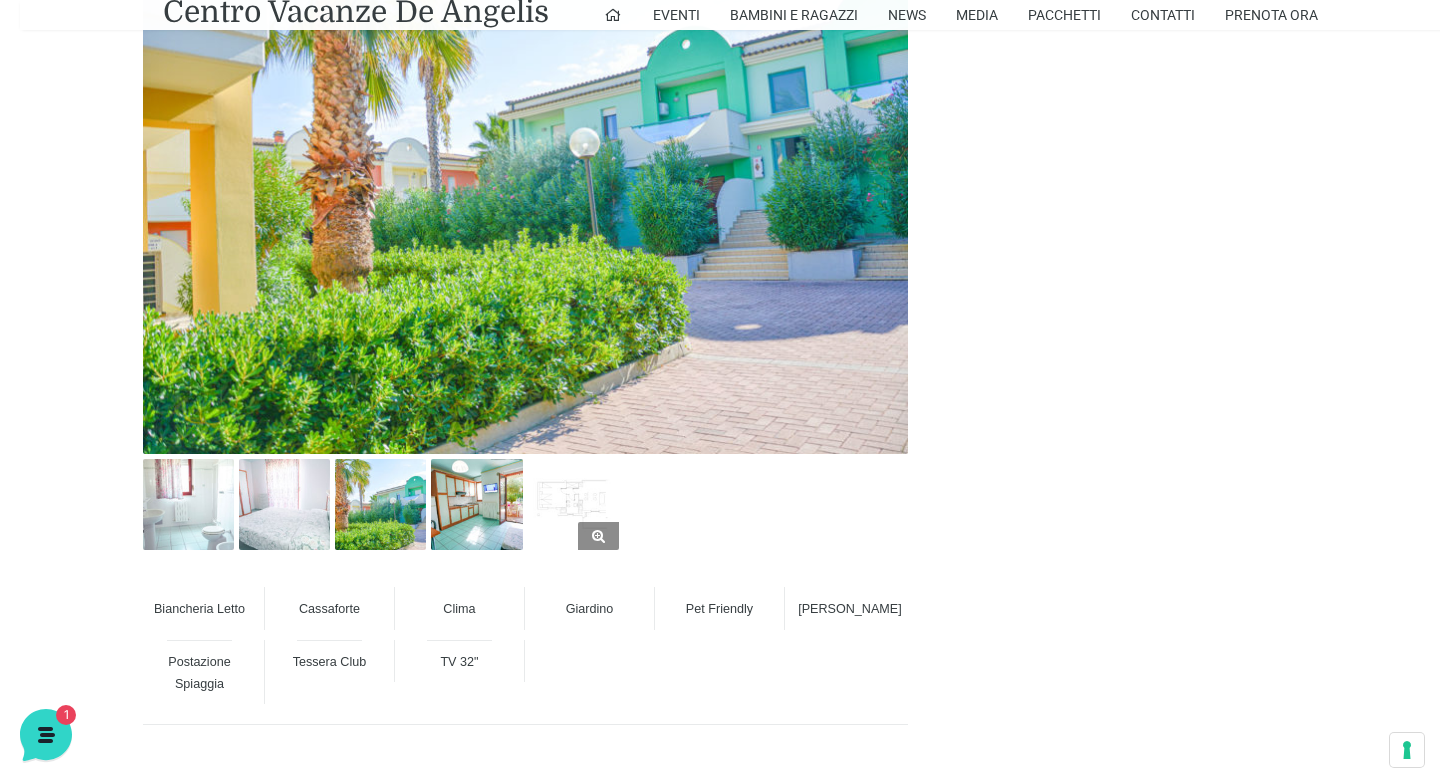 click at bounding box center (573, 504) 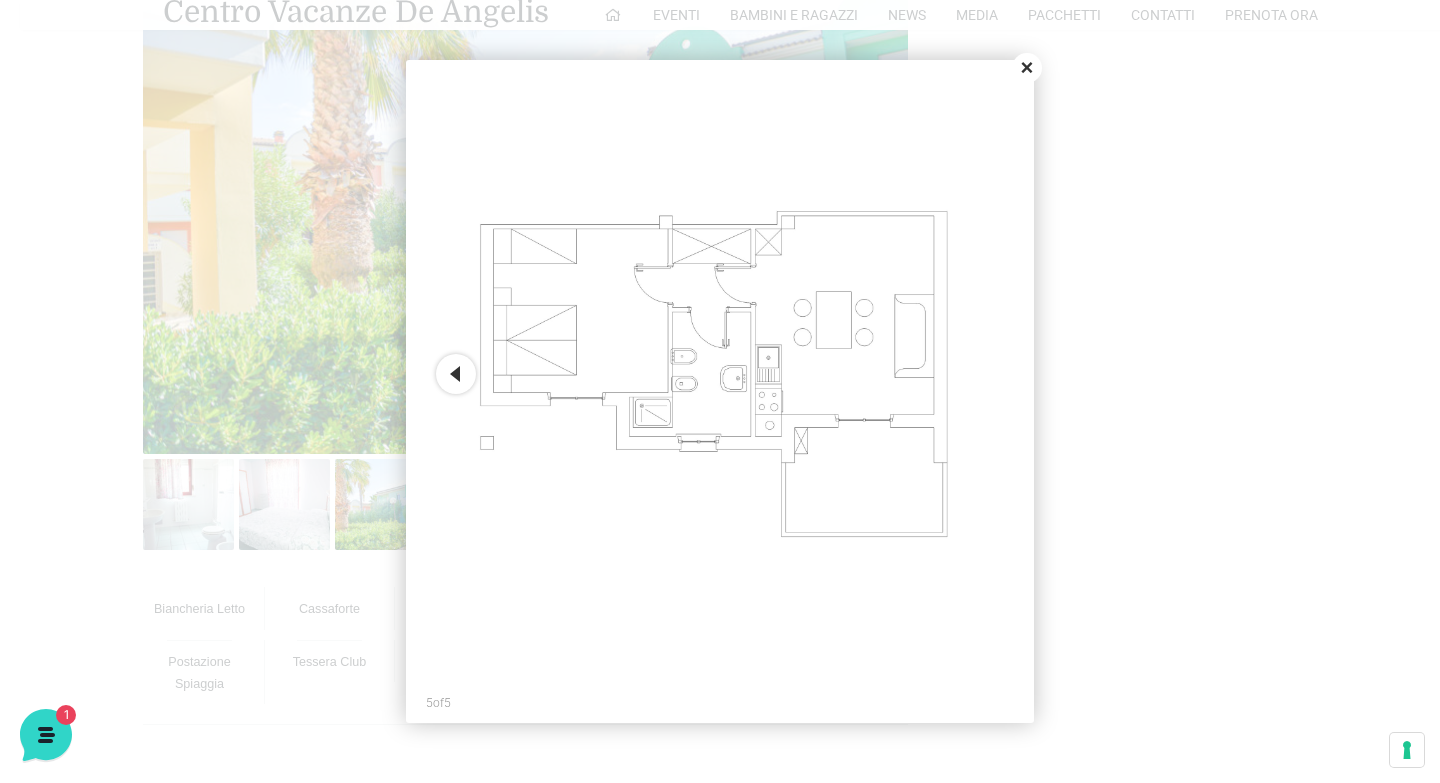 click at bounding box center (720, 391) 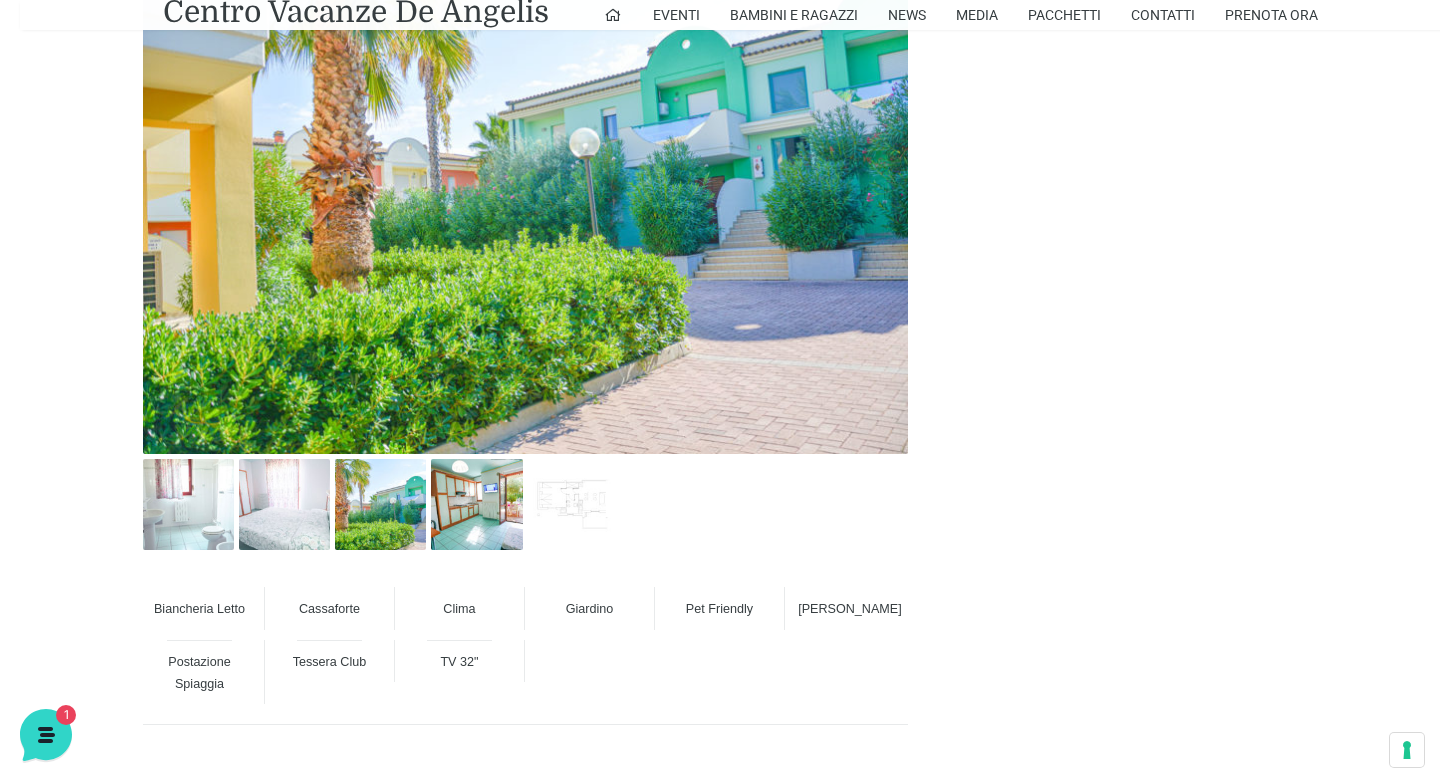 click at bounding box center (284, 504) 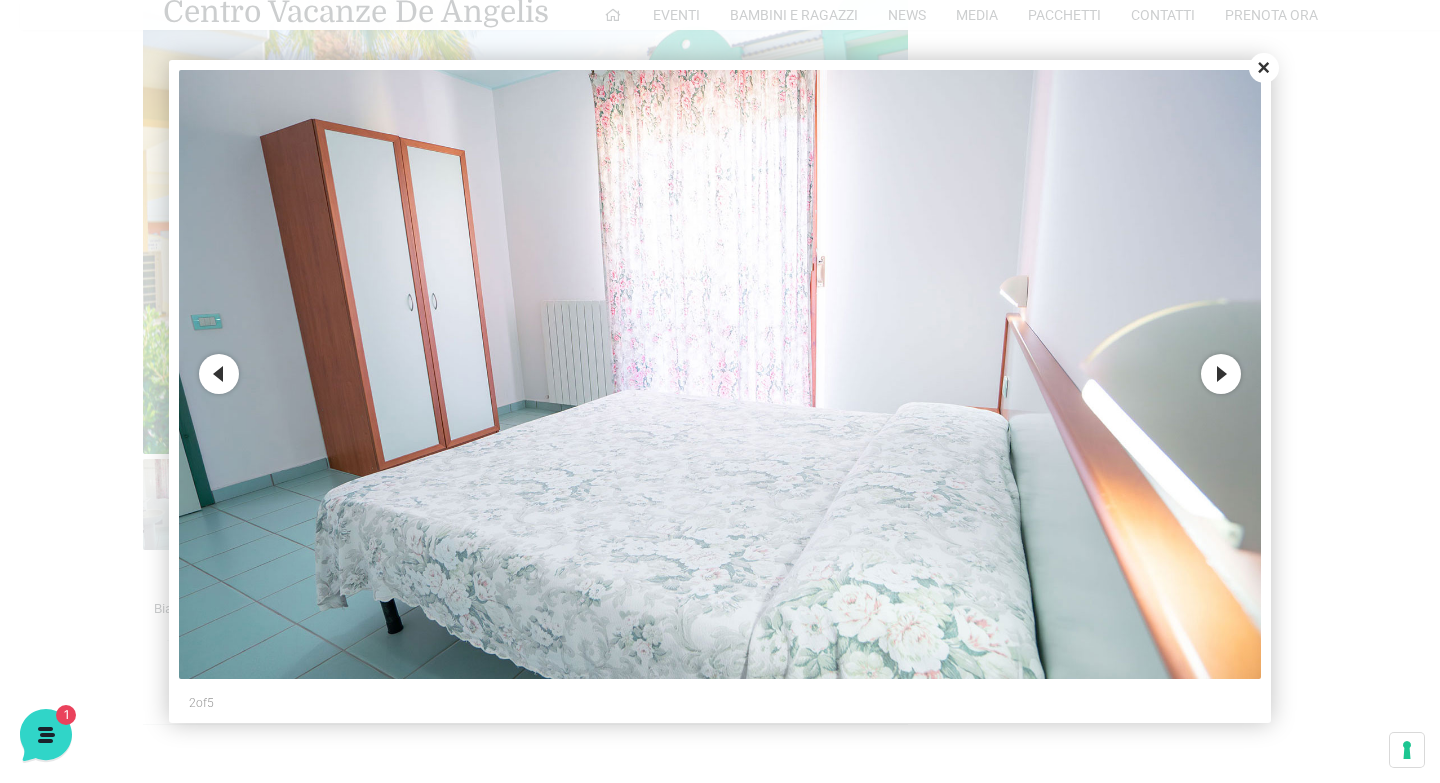 click on "Close" at bounding box center [1264, 68] 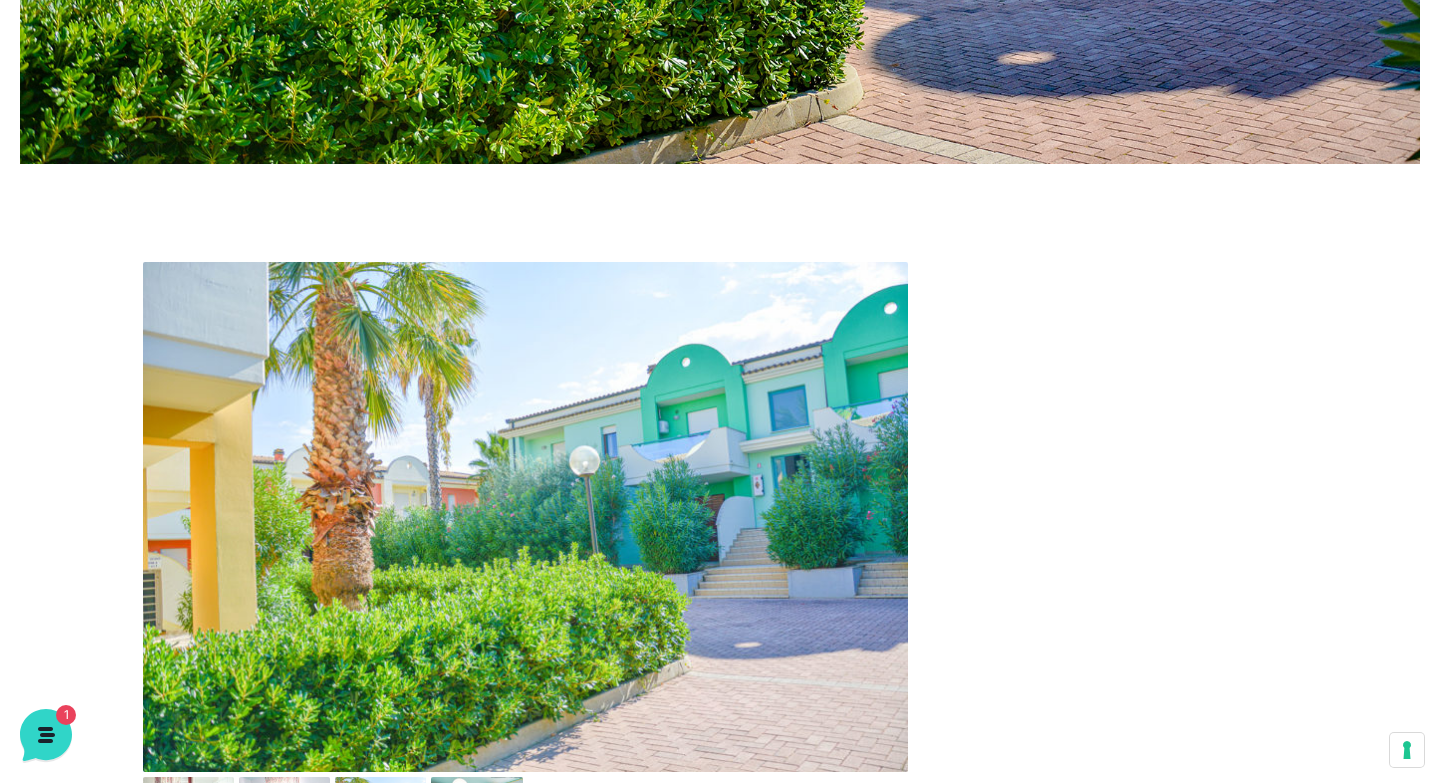 scroll, scrollTop: 0, scrollLeft: 0, axis: both 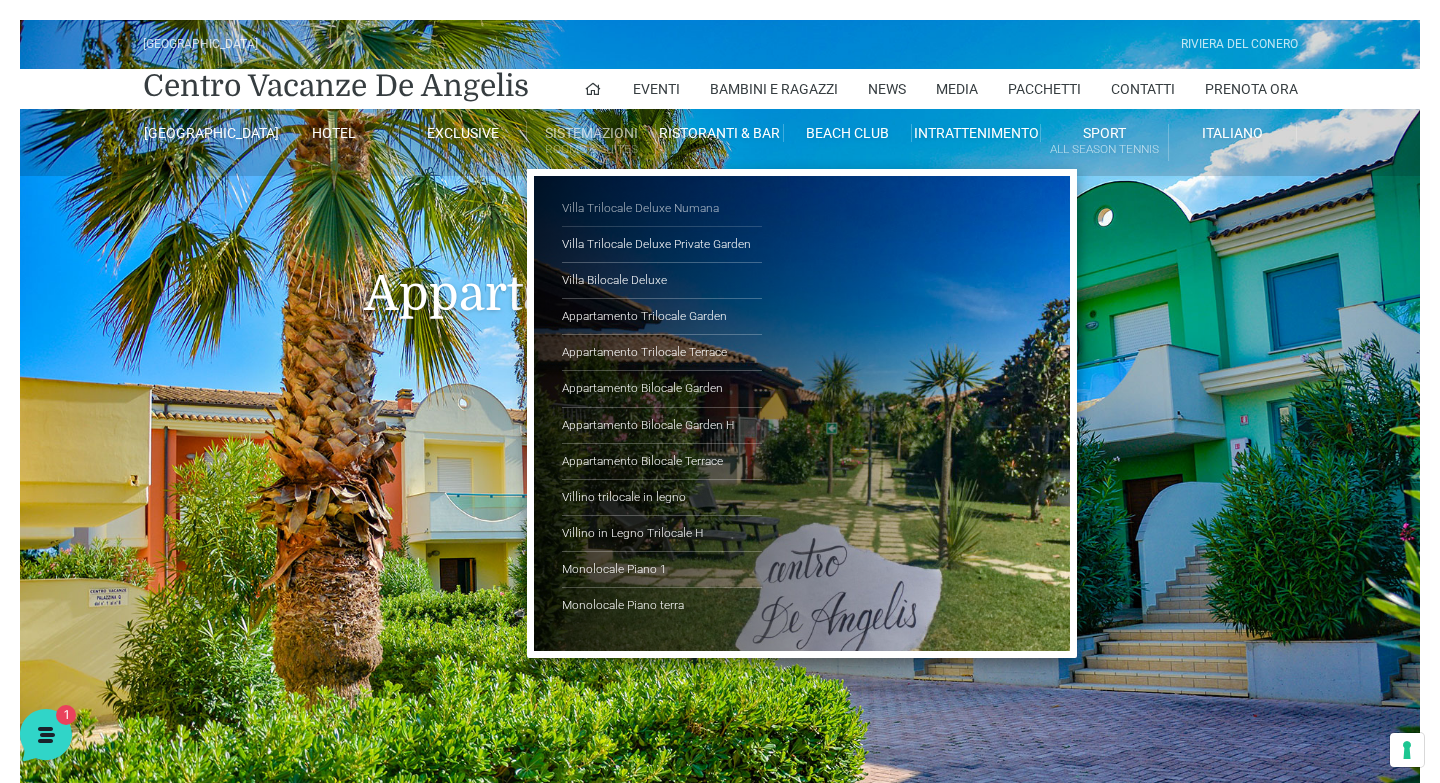 click on "Villa Trilocale Deluxe Numana" at bounding box center [662, 209] 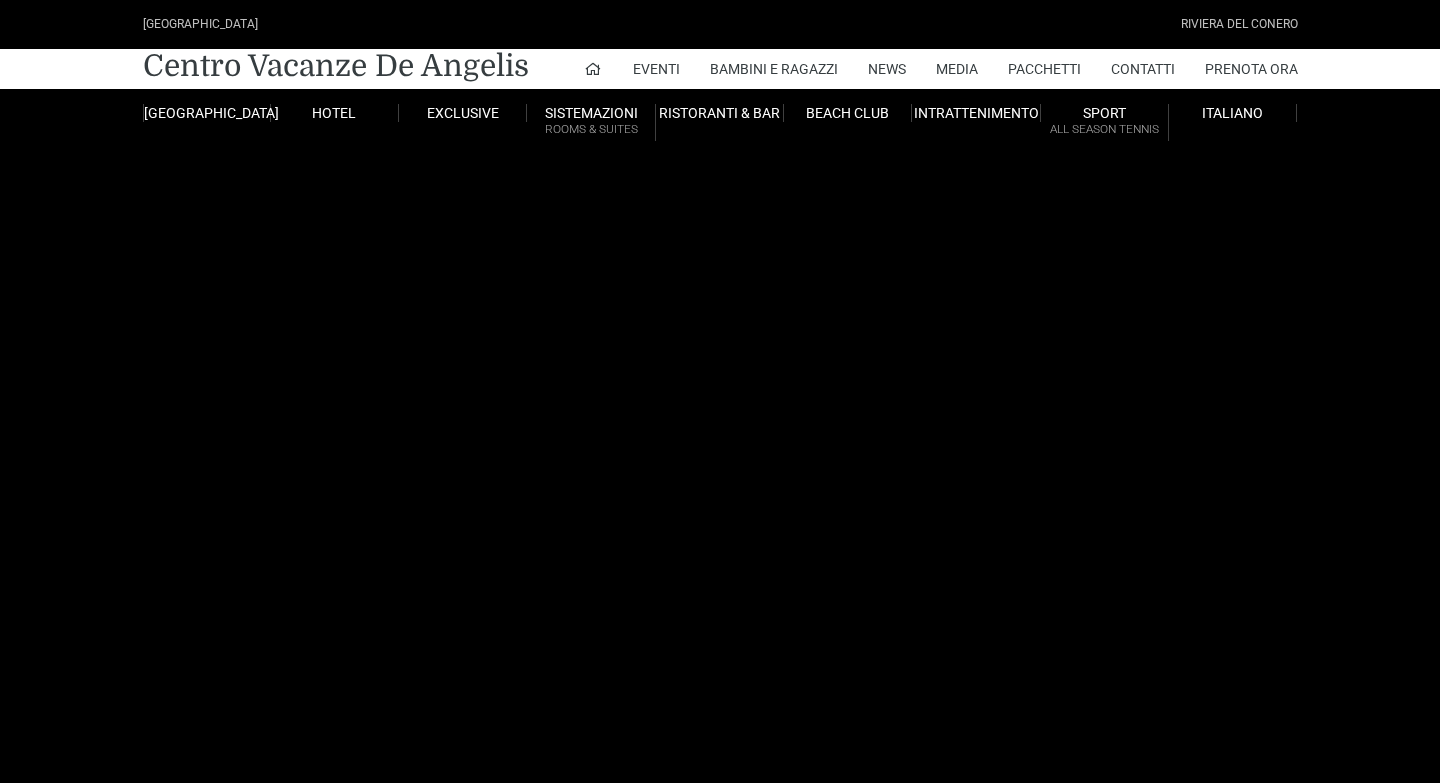 scroll, scrollTop: 0, scrollLeft: 0, axis: both 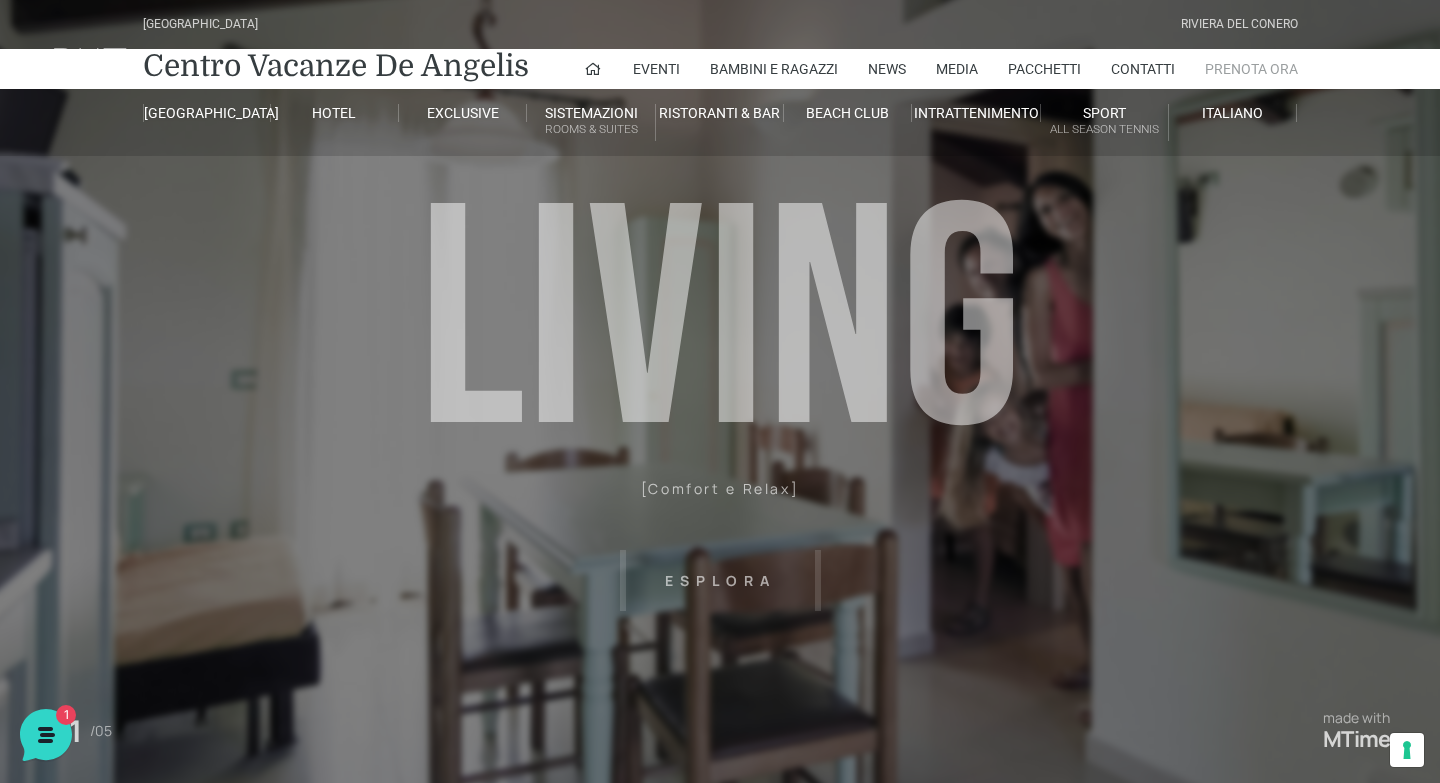 click on "Prenota Ora" at bounding box center [1251, 69] 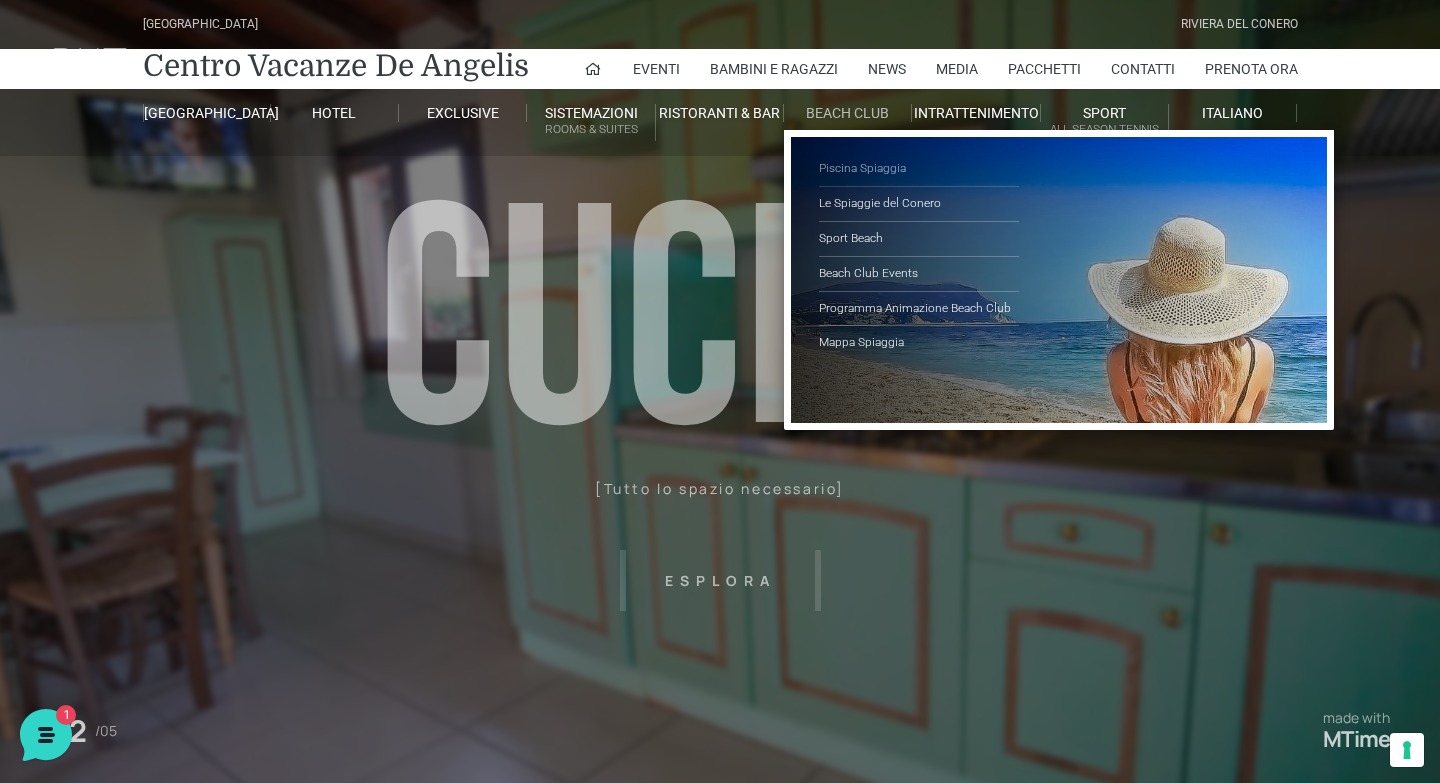 click on "Piscina Spiaggia" at bounding box center [919, 169] 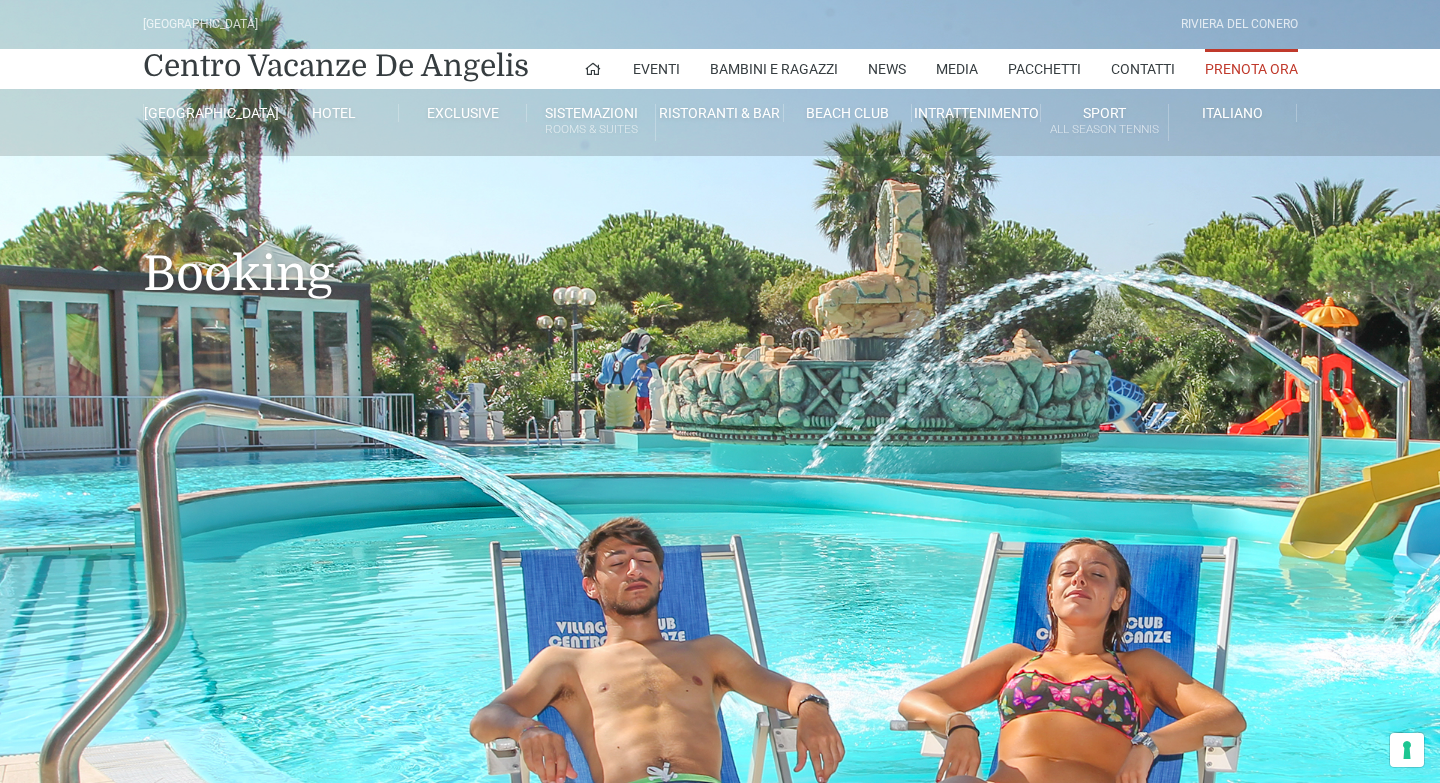scroll, scrollTop: 0, scrollLeft: 0, axis: both 